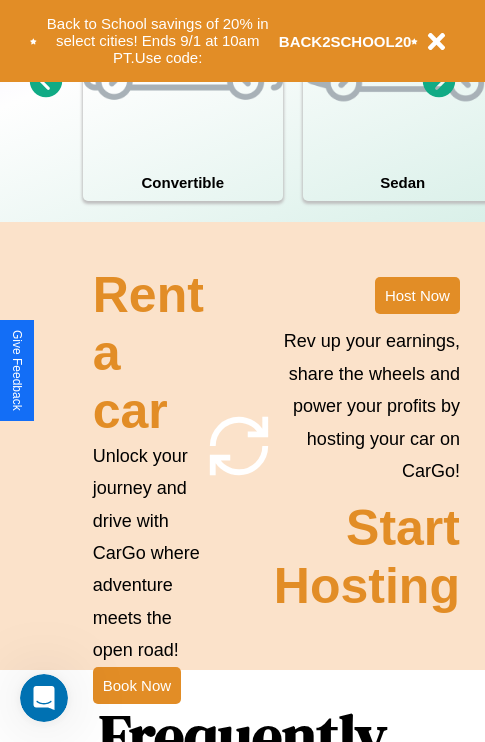 scroll, scrollTop: 2423, scrollLeft: 0, axis: vertical 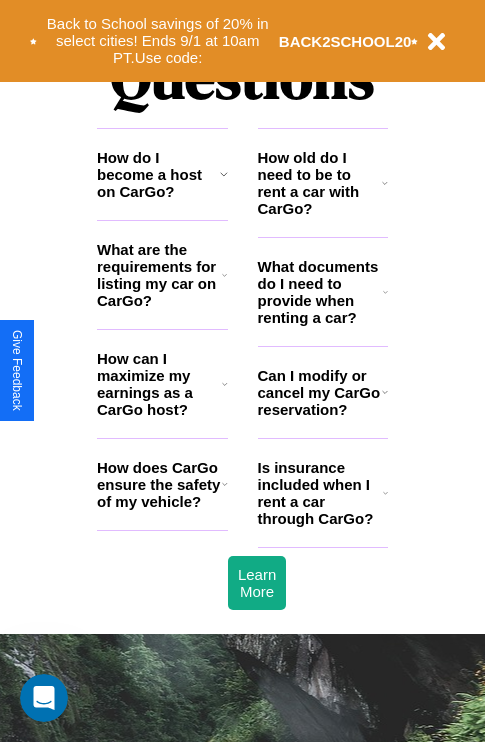 click on "How do I become a host on CarGo?" at bounding box center [158, 174] 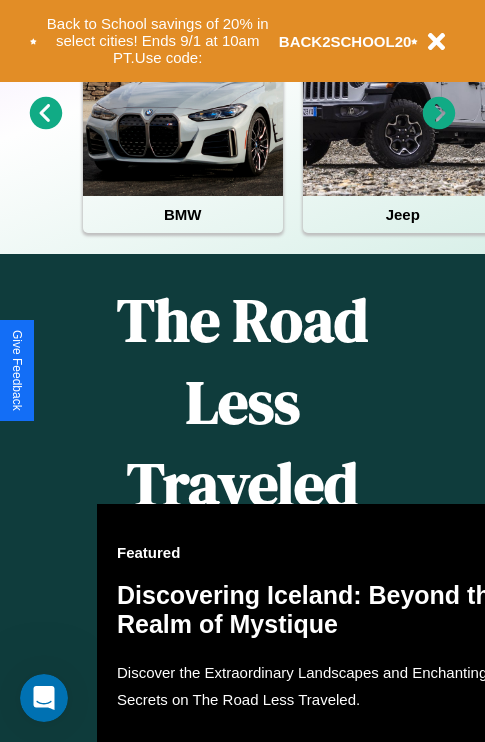 scroll, scrollTop: 308, scrollLeft: 0, axis: vertical 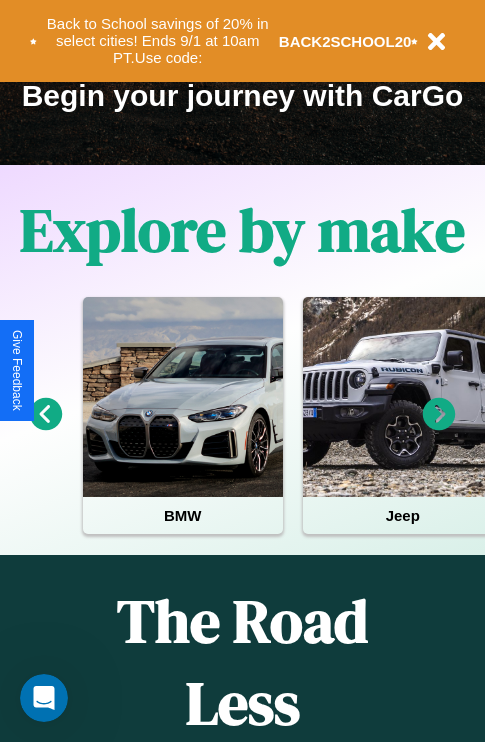 click 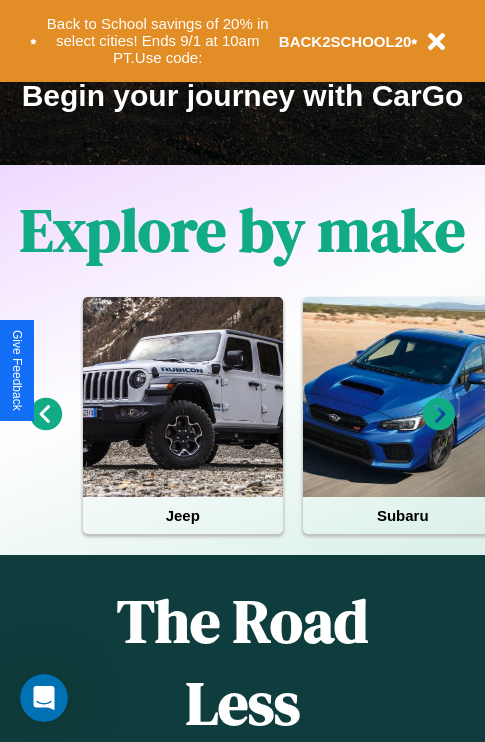 click 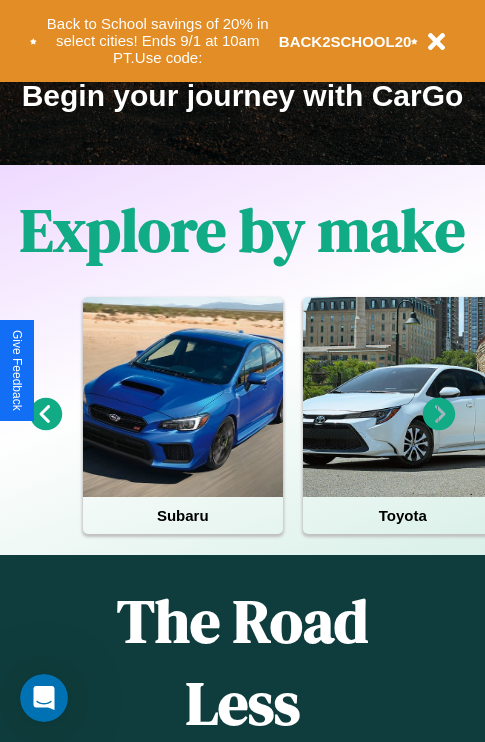 click 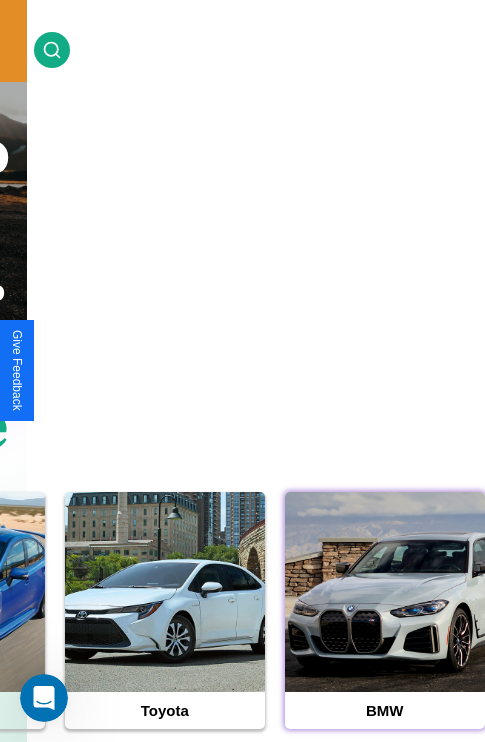 click at bounding box center (385, 592) 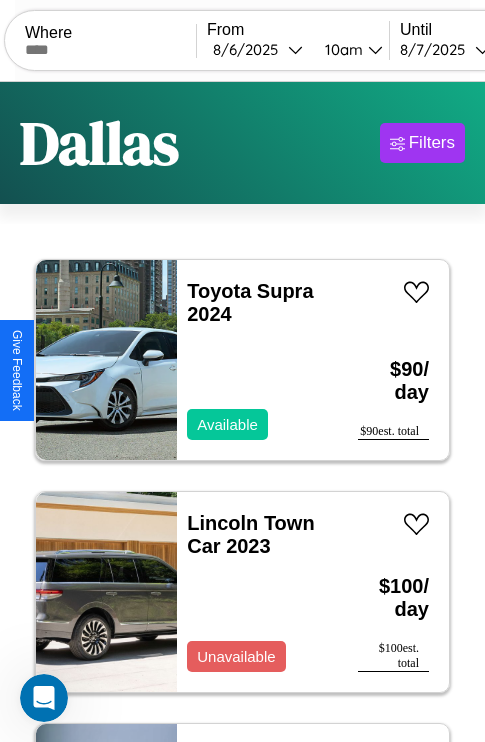 scroll, scrollTop: 95, scrollLeft: 0, axis: vertical 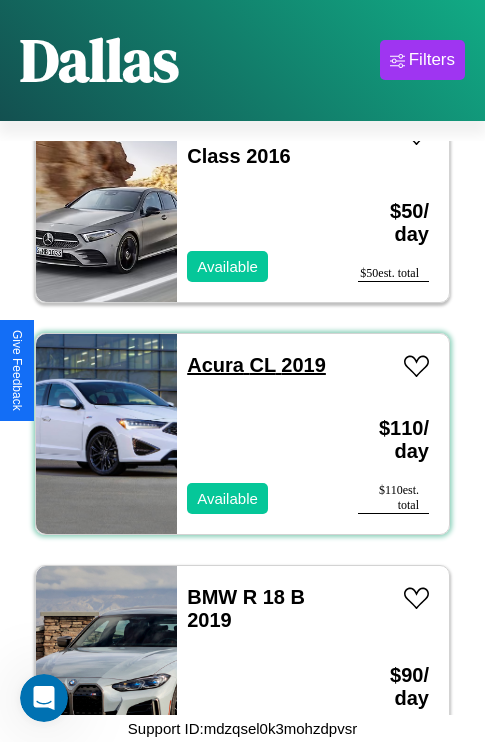 click on "Acura   CL   2019" at bounding box center (256, 365) 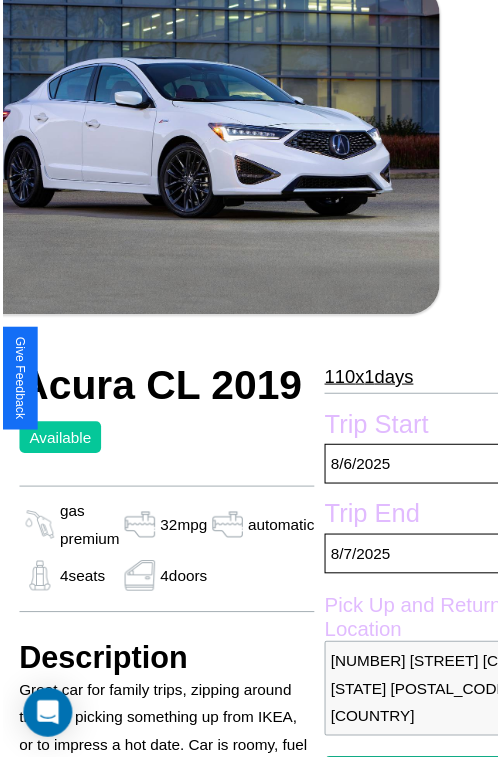 scroll, scrollTop: 181, scrollLeft: 107, axis: both 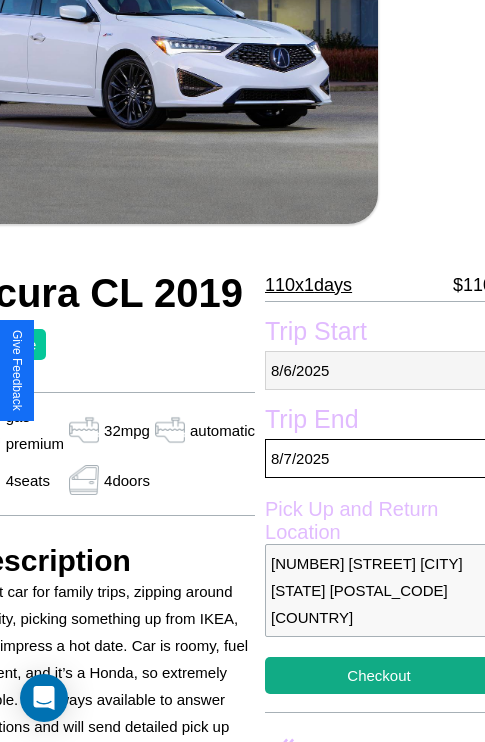 click on "[MM] / [DD] / [YYYY]" at bounding box center [379, 370] 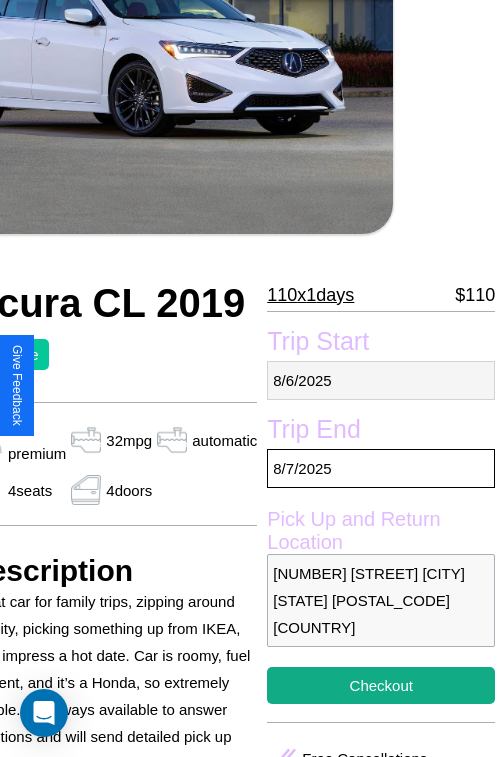 select on "*" 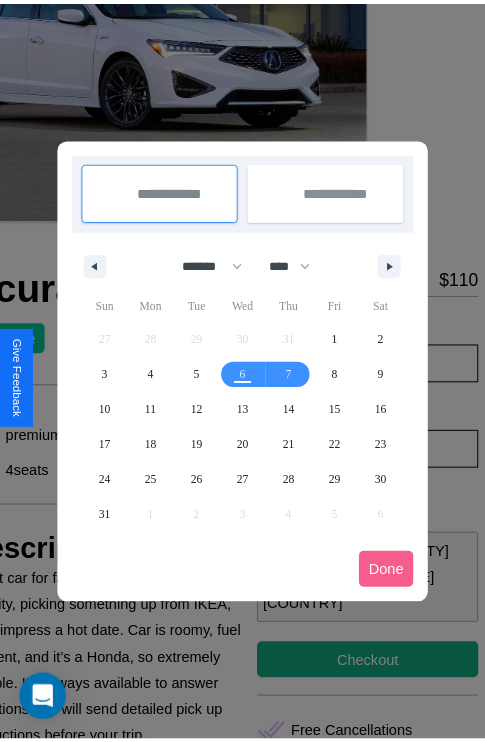 scroll, scrollTop: 0, scrollLeft: 107, axis: horizontal 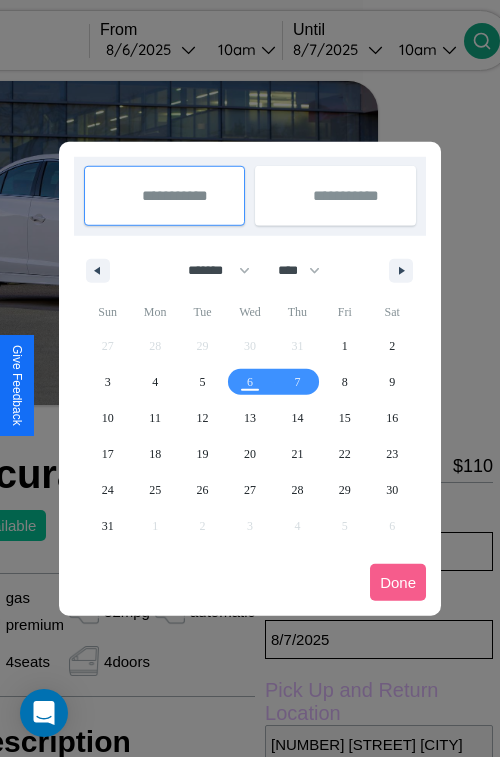 click at bounding box center [250, 378] 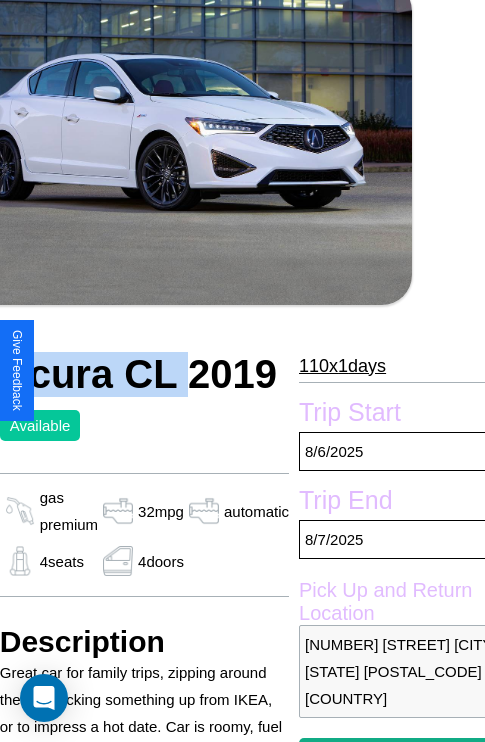 scroll, scrollTop: 95, scrollLeft: 73, axis: both 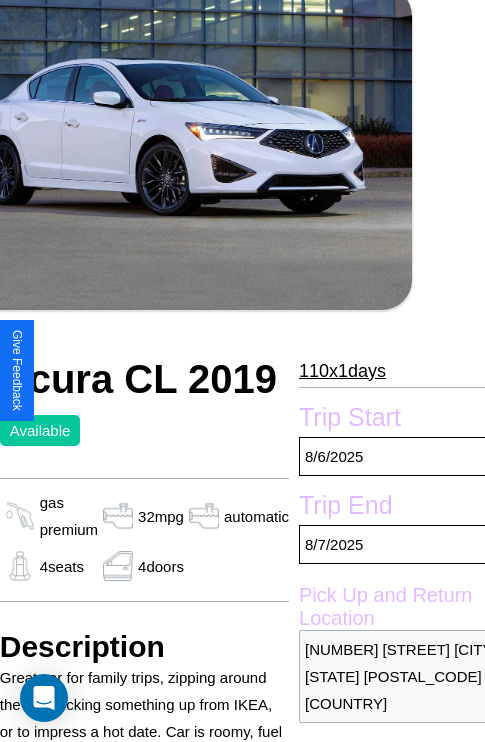 click on "[NUMBER]  x  [NUMBER] days" at bounding box center (342, 371) 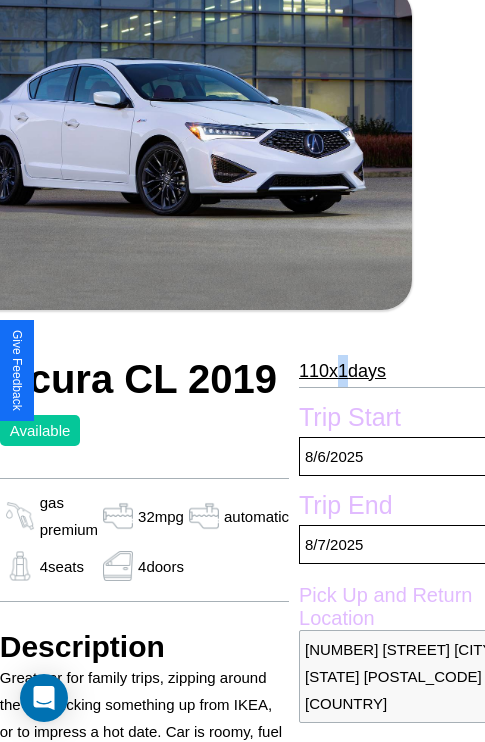 click on "[NUMBER]  x  [NUMBER] days" at bounding box center [342, 371] 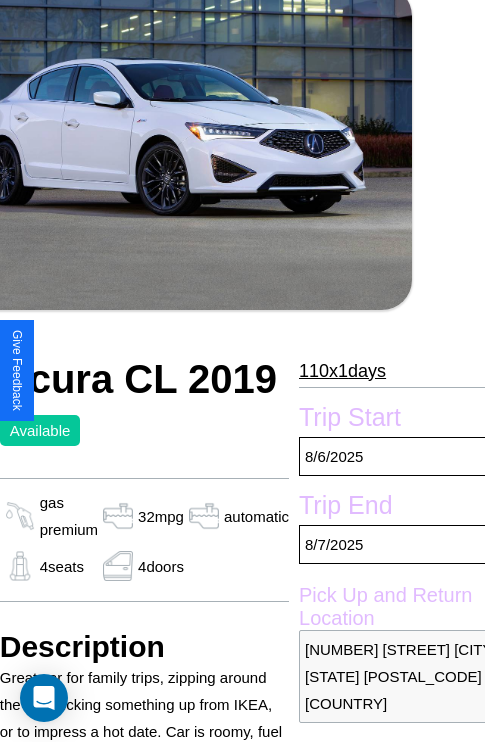 click on "[NUMBER]  x  [NUMBER] days" at bounding box center (342, 371) 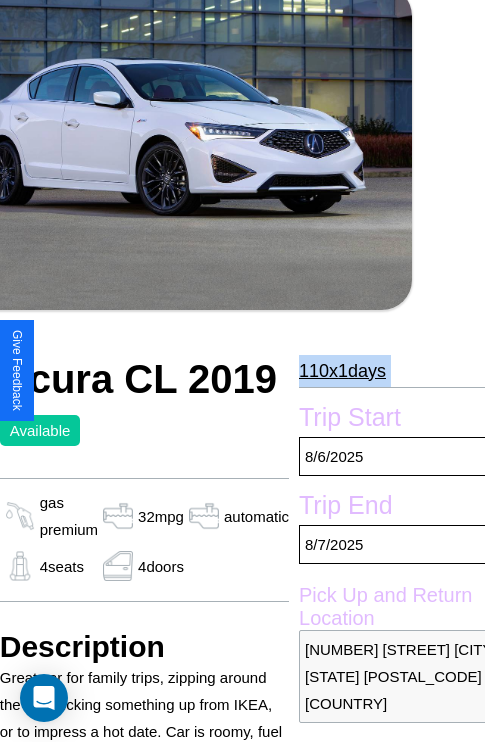 click on "[NUMBER]  x  [NUMBER] days" at bounding box center [342, 371] 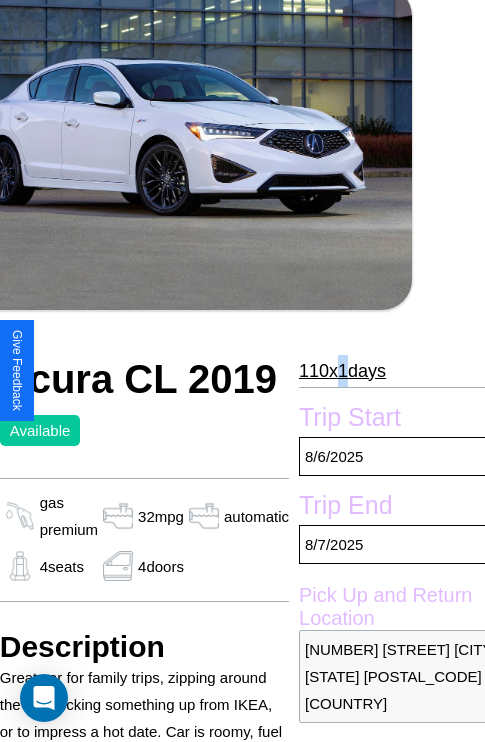 click on "[NUMBER]  x  [NUMBER] days" at bounding box center (342, 371) 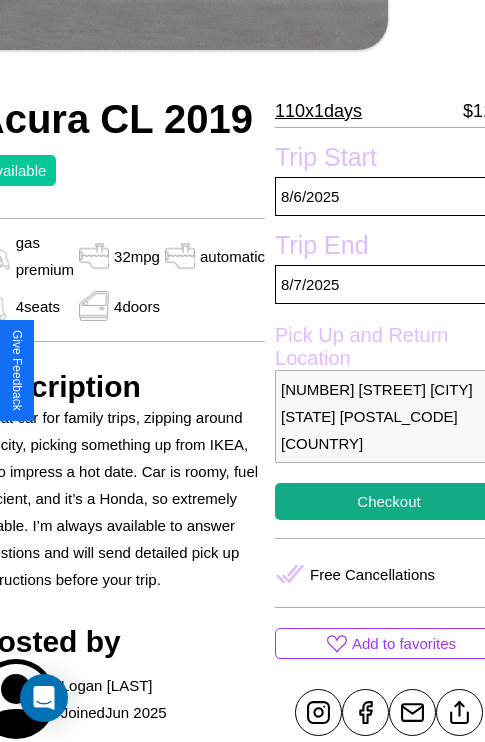 scroll, scrollTop: 459, scrollLeft: 107, axis: both 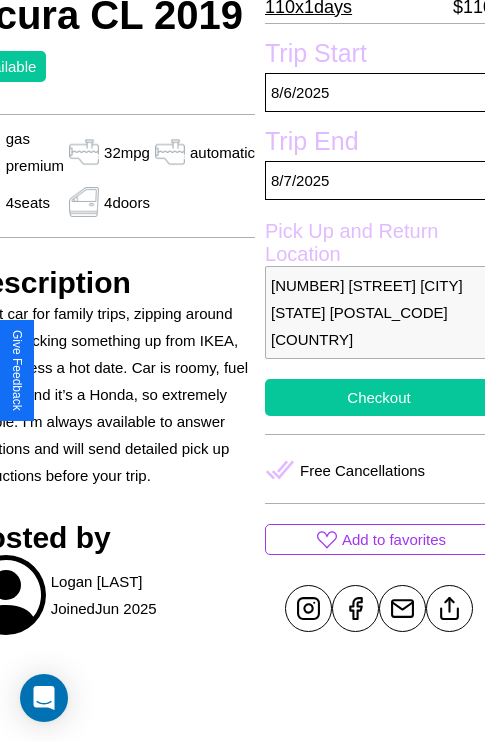 click on "Checkout" at bounding box center (379, 397) 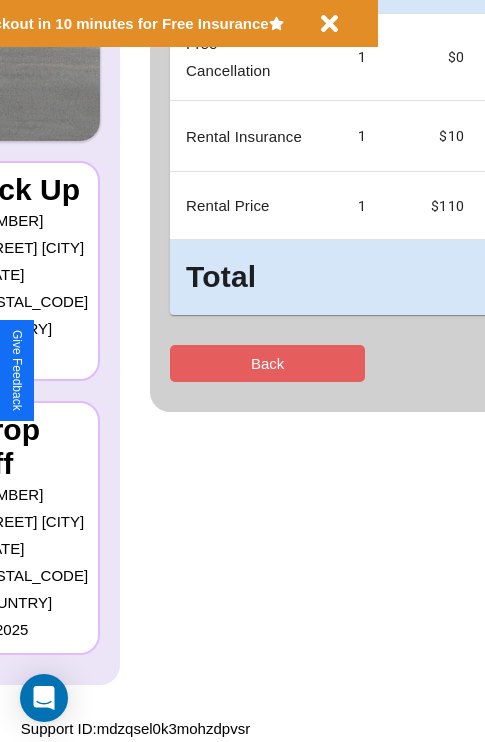 scroll, scrollTop: 0, scrollLeft: 0, axis: both 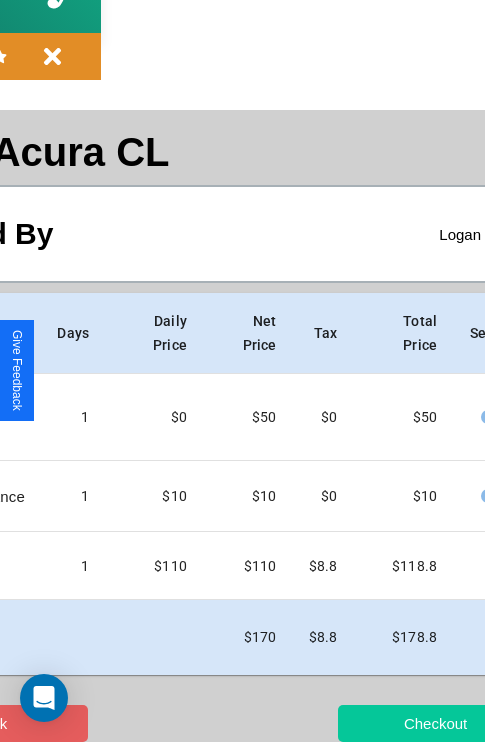click on "Checkout" at bounding box center [435, 723] 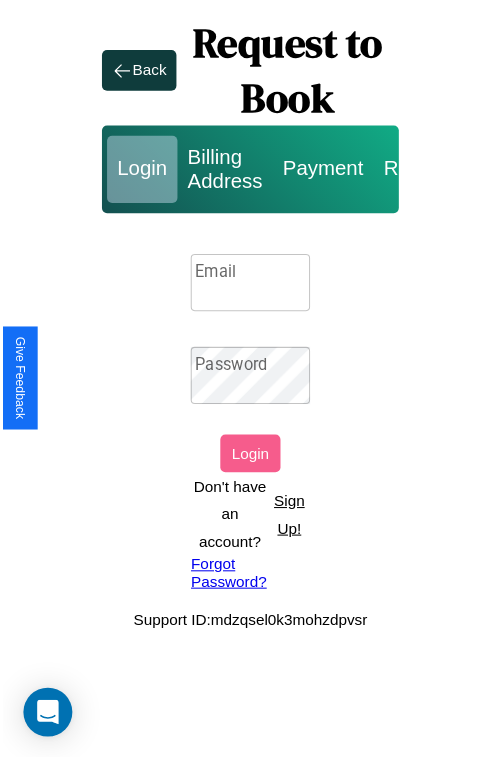 scroll, scrollTop: 0, scrollLeft: 0, axis: both 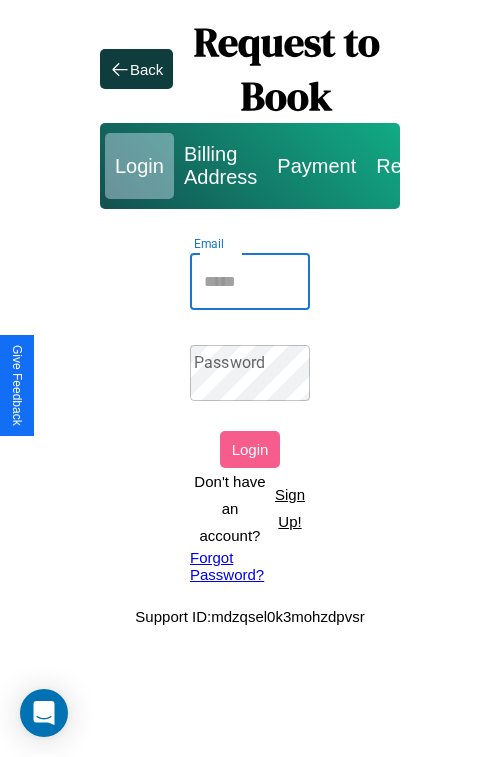 click on "Email" at bounding box center (250, 282) 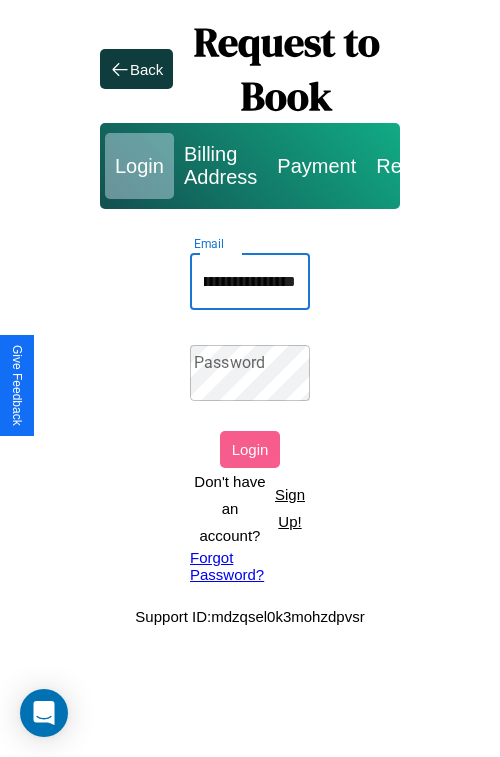 scroll, scrollTop: 0, scrollLeft: 78, axis: horizontal 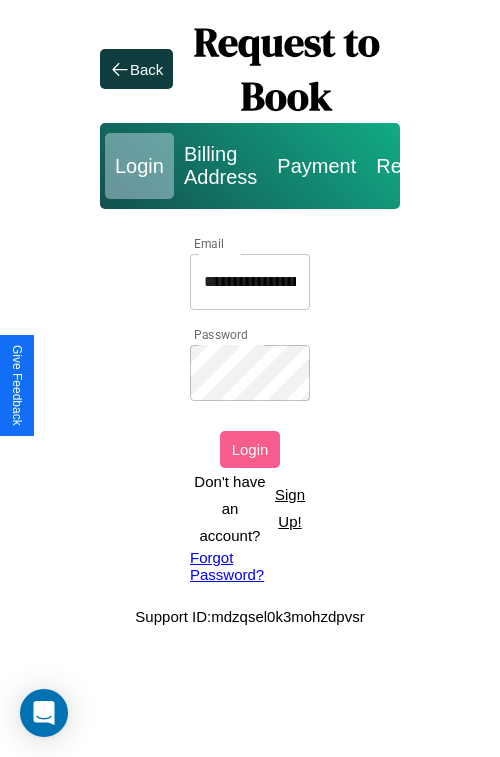 click on "Login" at bounding box center (250, 449) 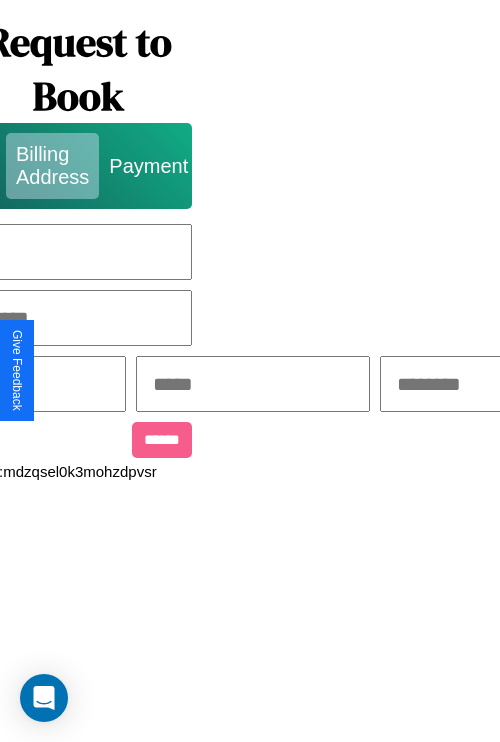 scroll, scrollTop: 0, scrollLeft: 517, axis: horizontal 